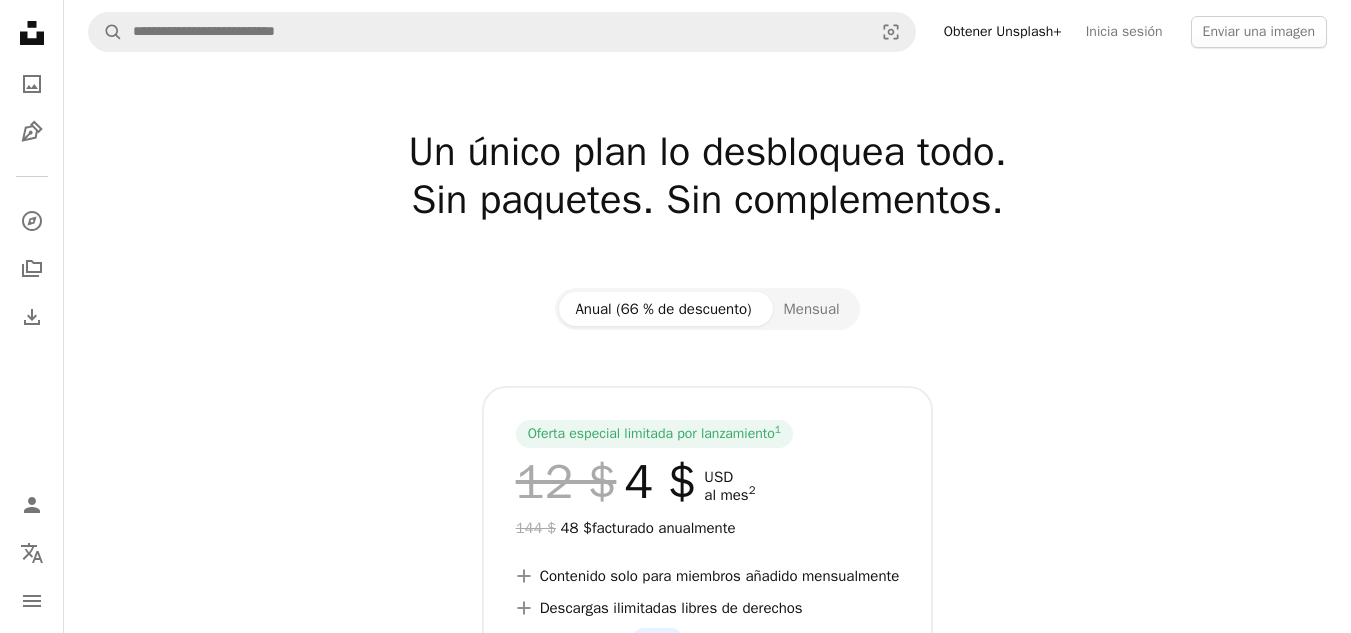 scroll, scrollTop: 0, scrollLeft: 0, axis: both 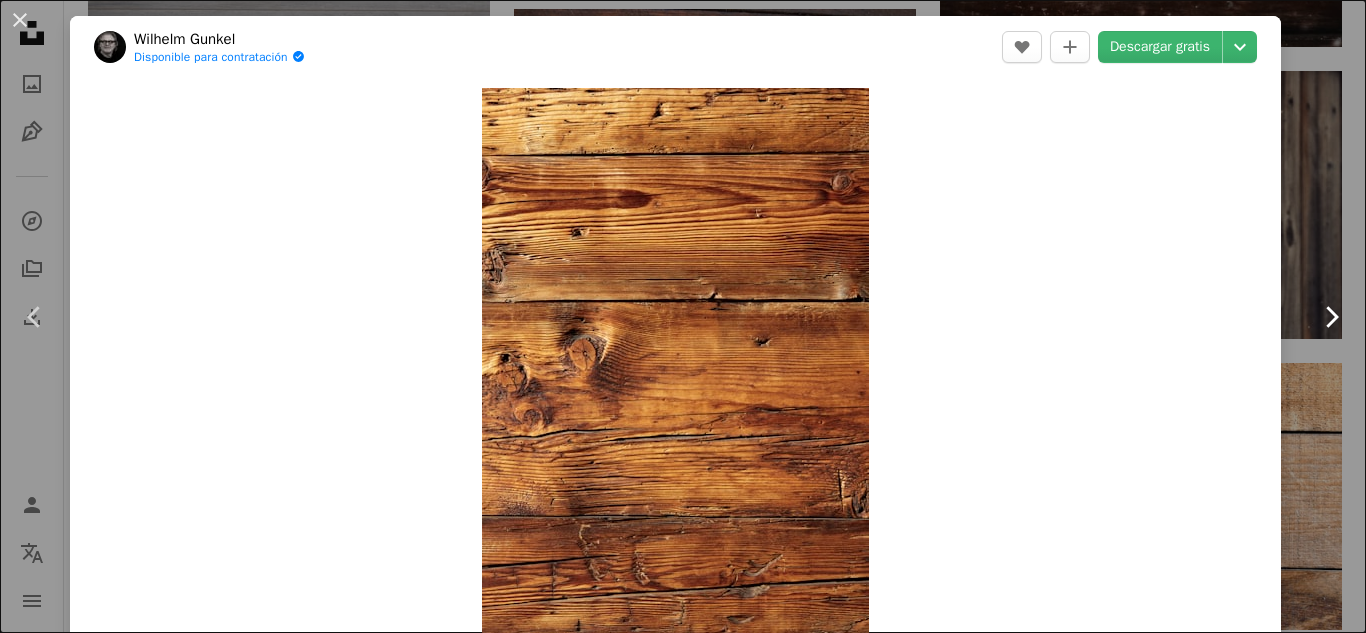 click on "Chevron right" at bounding box center [1331, 317] 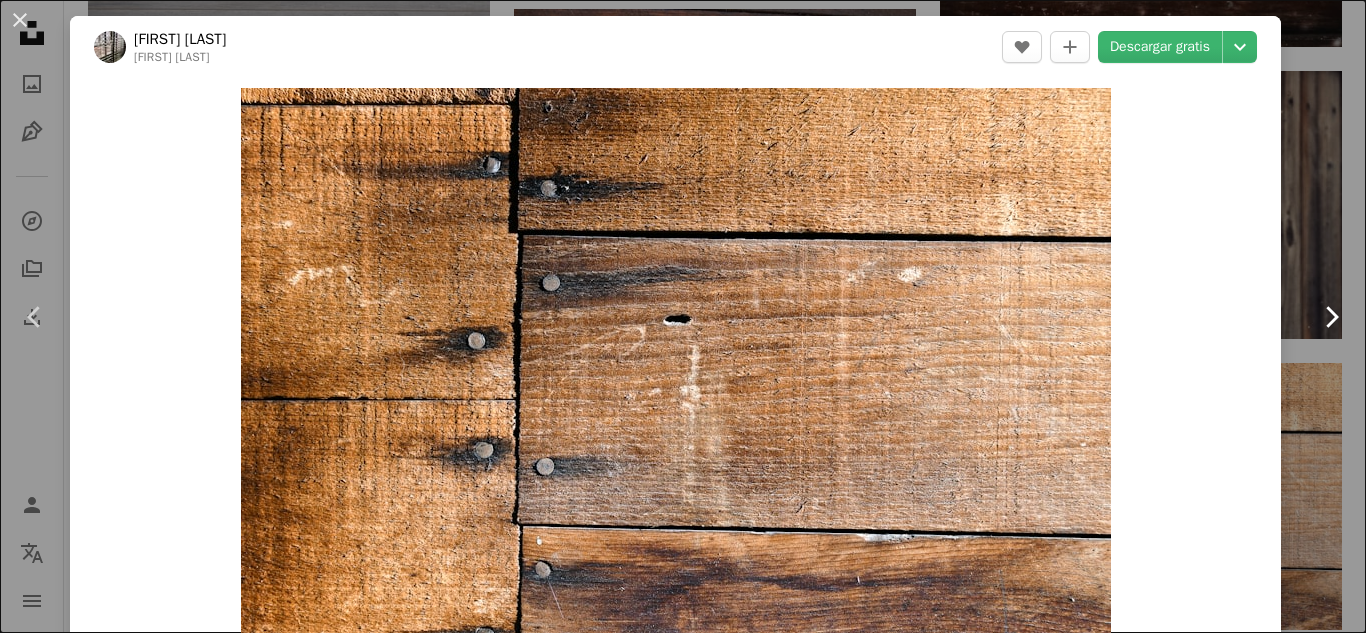 click on "Chevron right" at bounding box center [1331, 317] 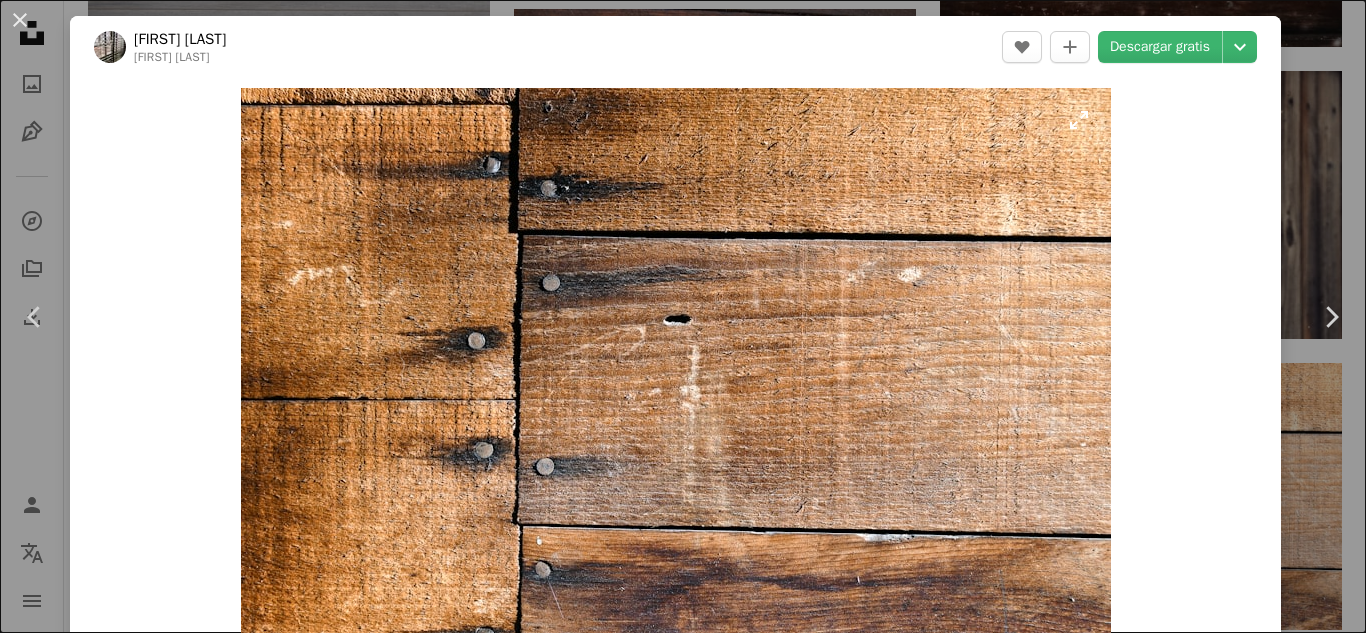 scroll, scrollTop: 0, scrollLeft: 0, axis: both 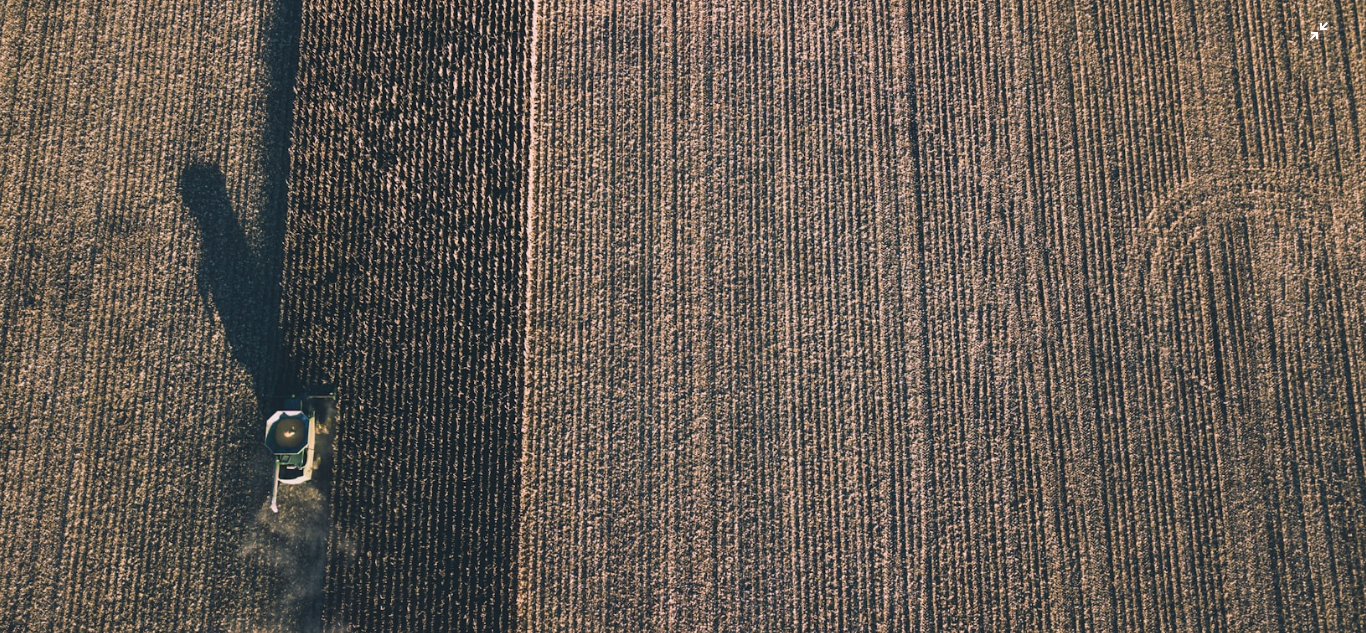 drag, startPoint x: 703, startPoint y: 213, endPoint x: 1266, endPoint y: 100, distance: 574.22815 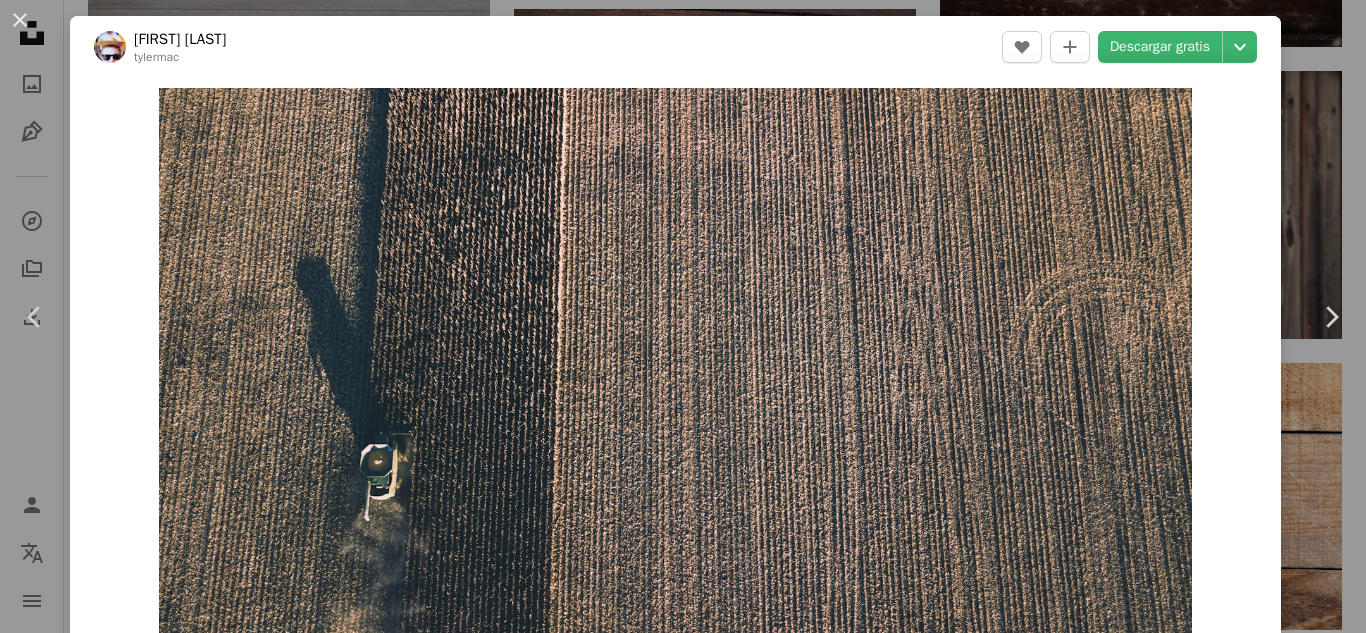 scroll, scrollTop: 35, scrollLeft: 0, axis: vertical 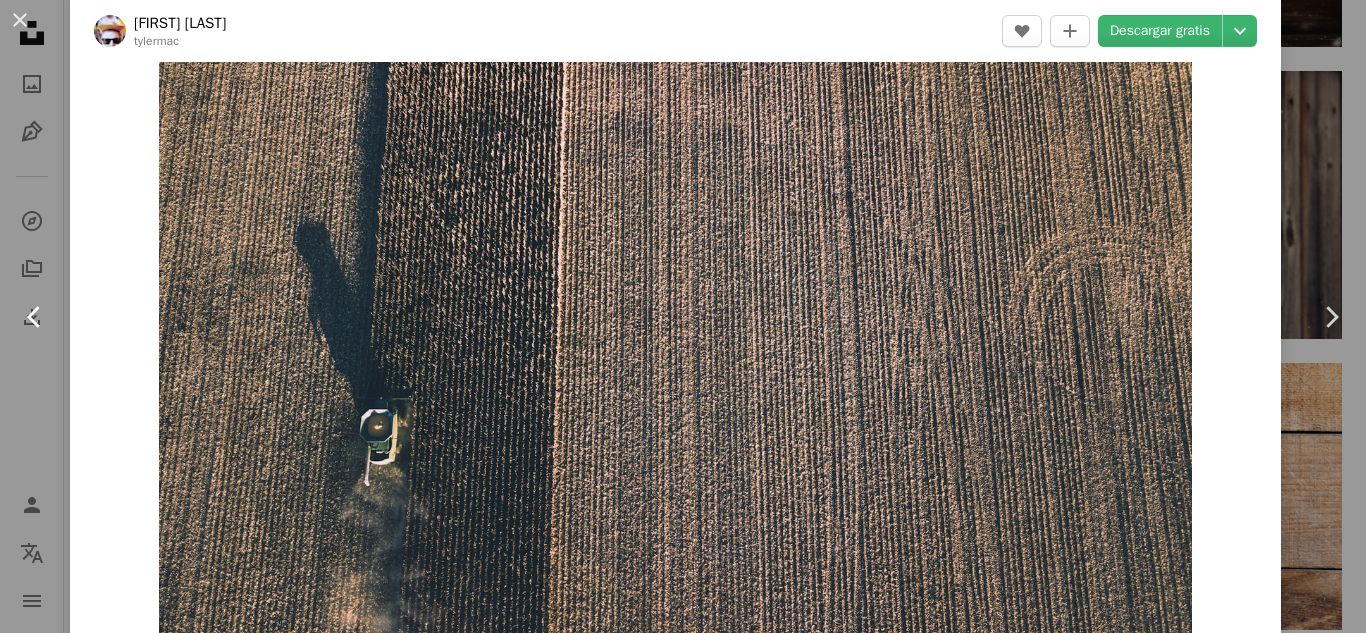 click on "Chevron left" 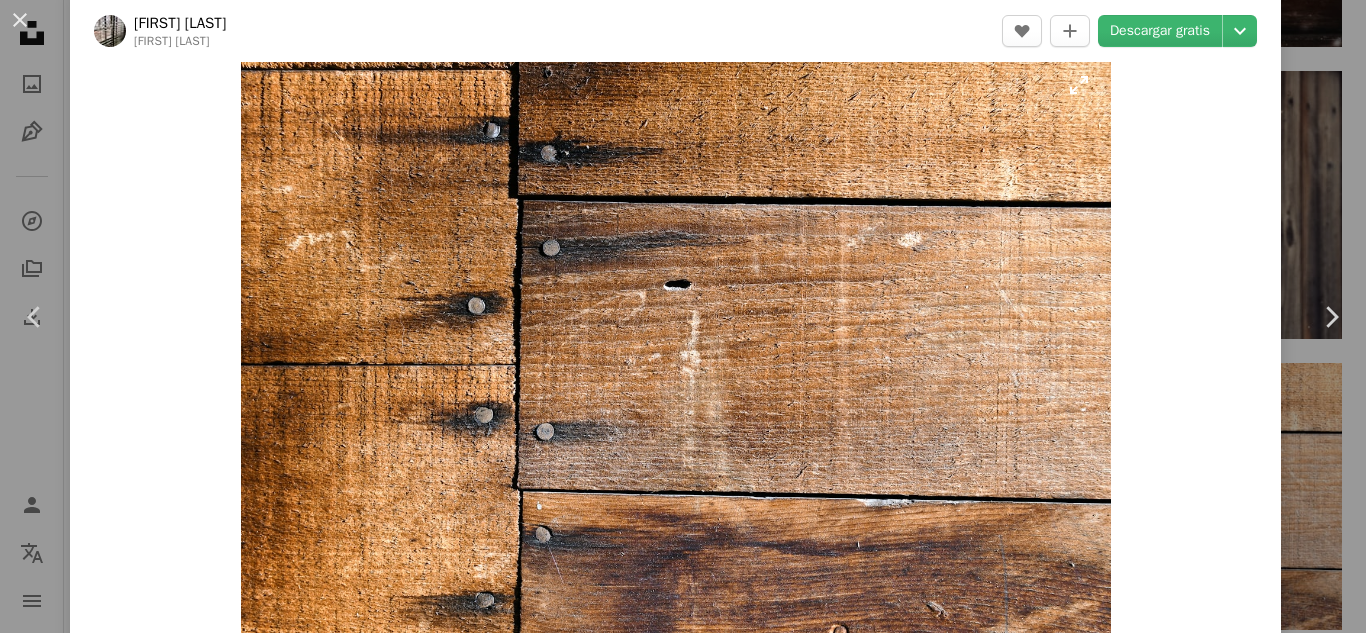 scroll, scrollTop: 0, scrollLeft: 0, axis: both 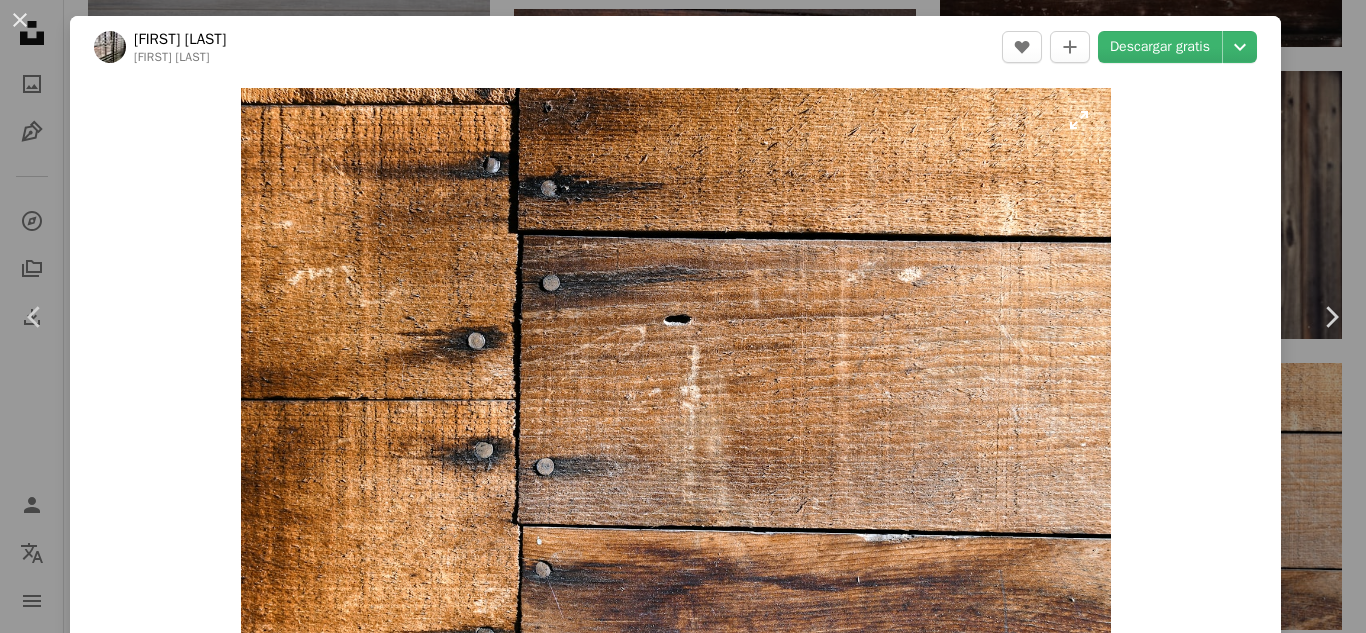 click at bounding box center (676, 378) 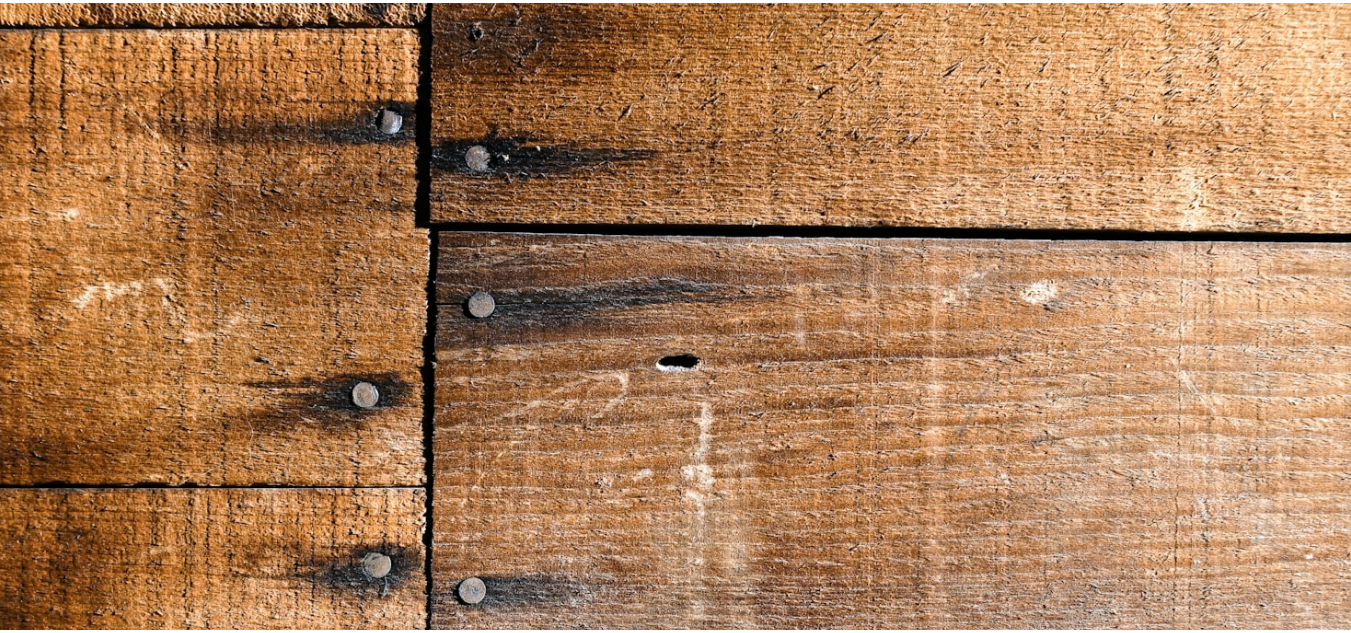 scroll, scrollTop: 130, scrollLeft: 0, axis: vertical 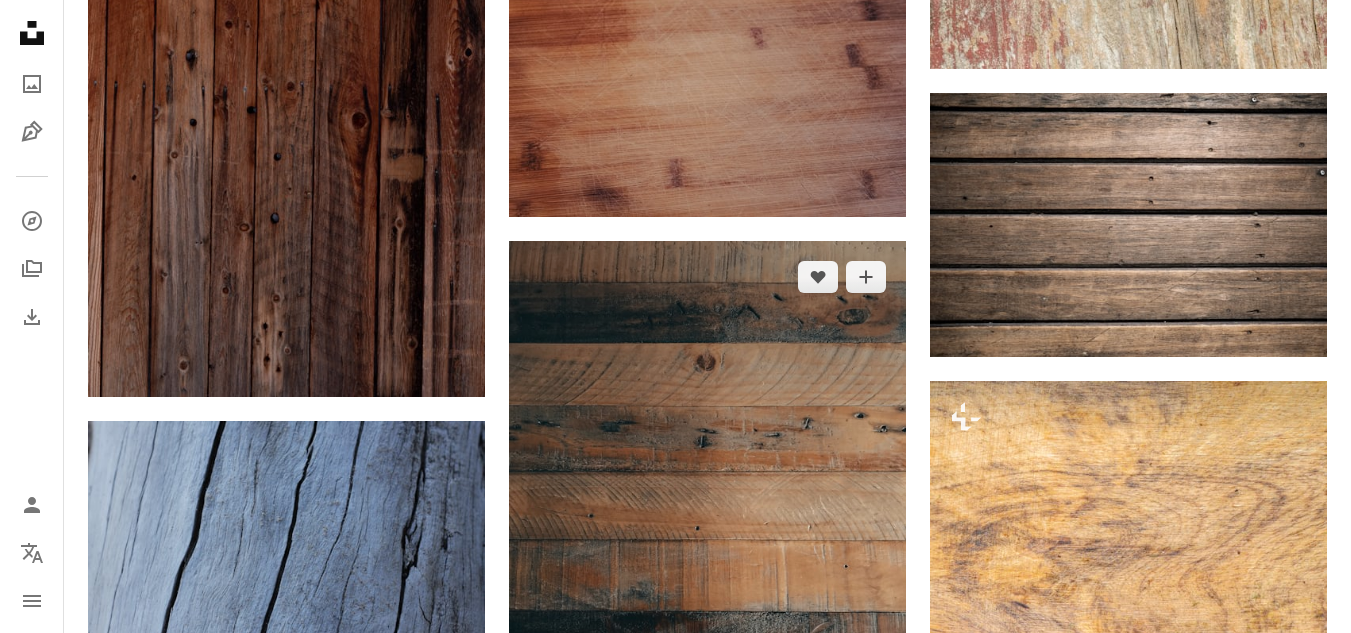 click at bounding box center [707, 506] 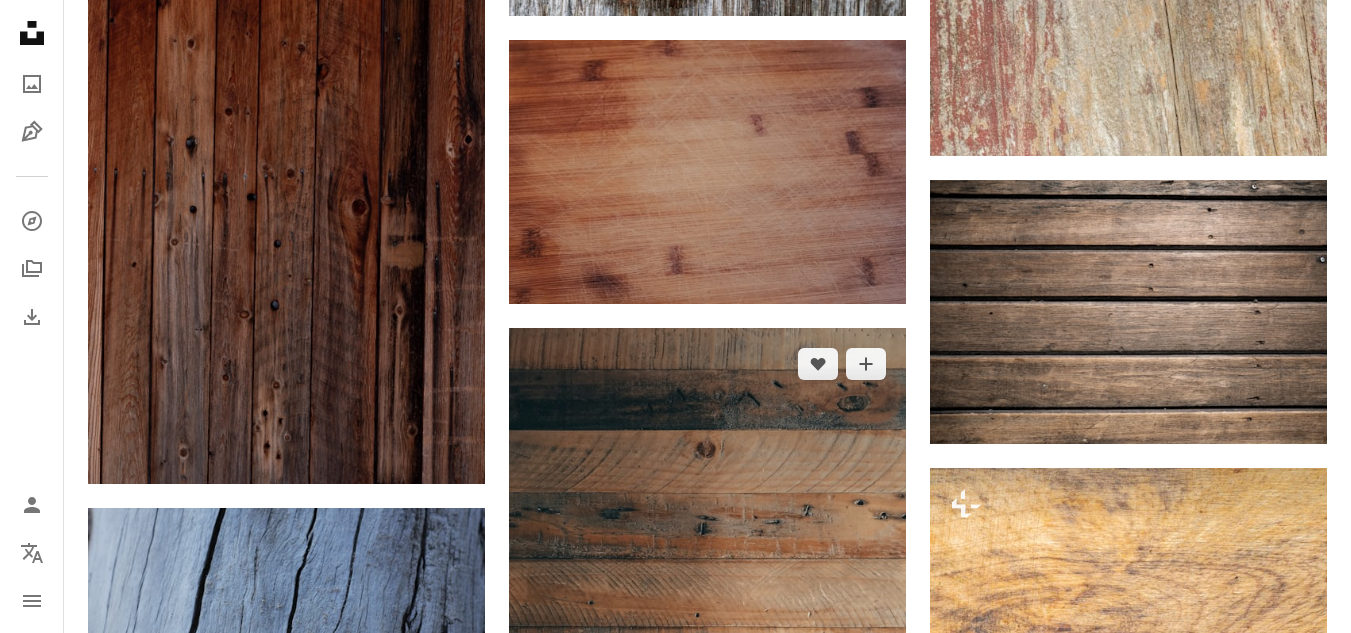scroll, scrollTop: 10752, scrollLeft: 0, axis: vertical 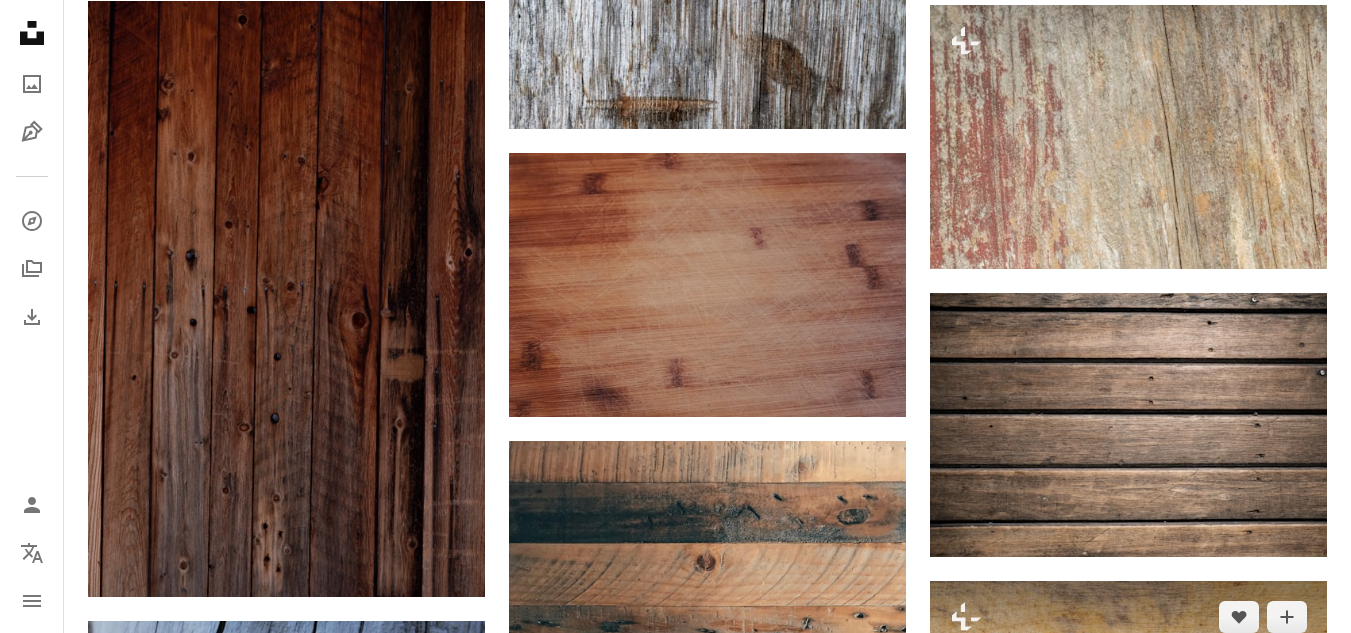 click at bounding box center (1128, 713) 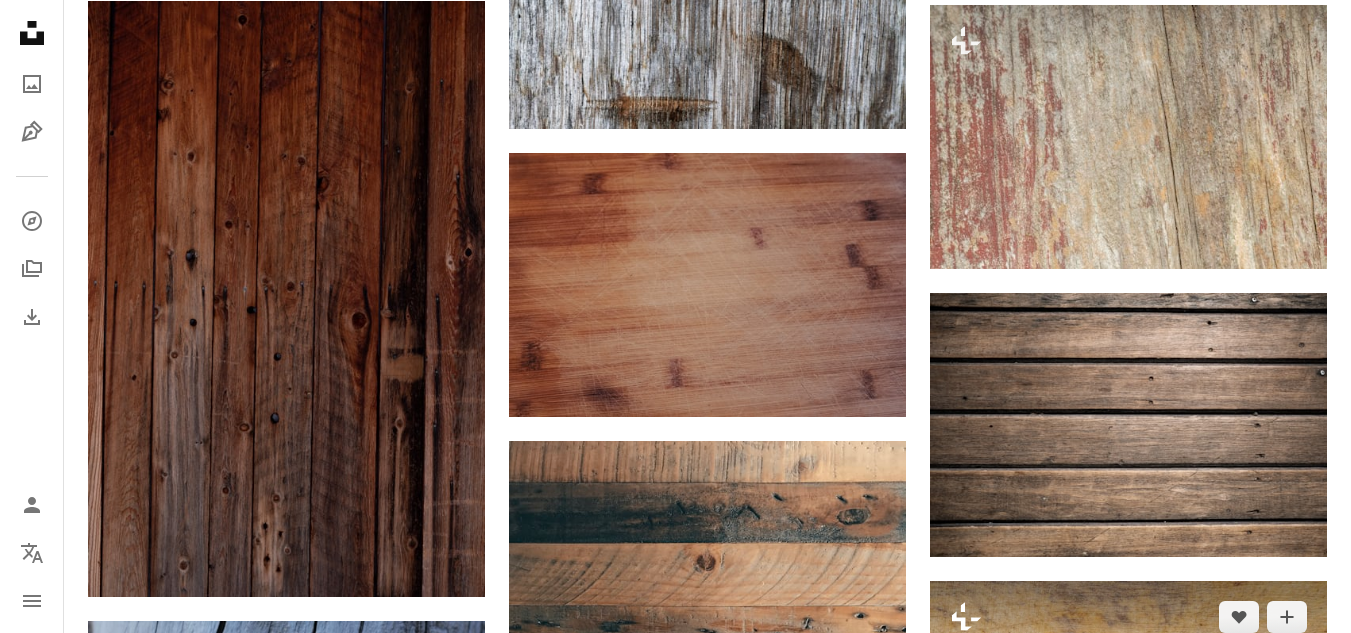 click 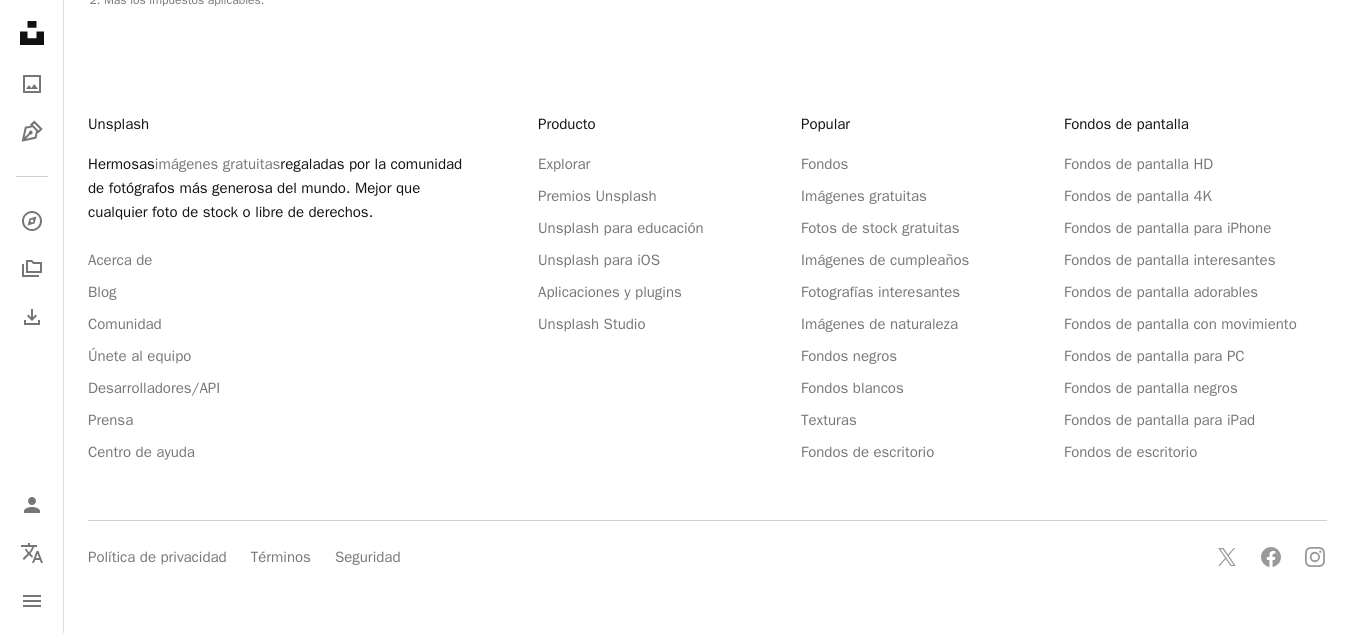 scroll, scrollTop: 0, scrollLeft: 0, axis: both 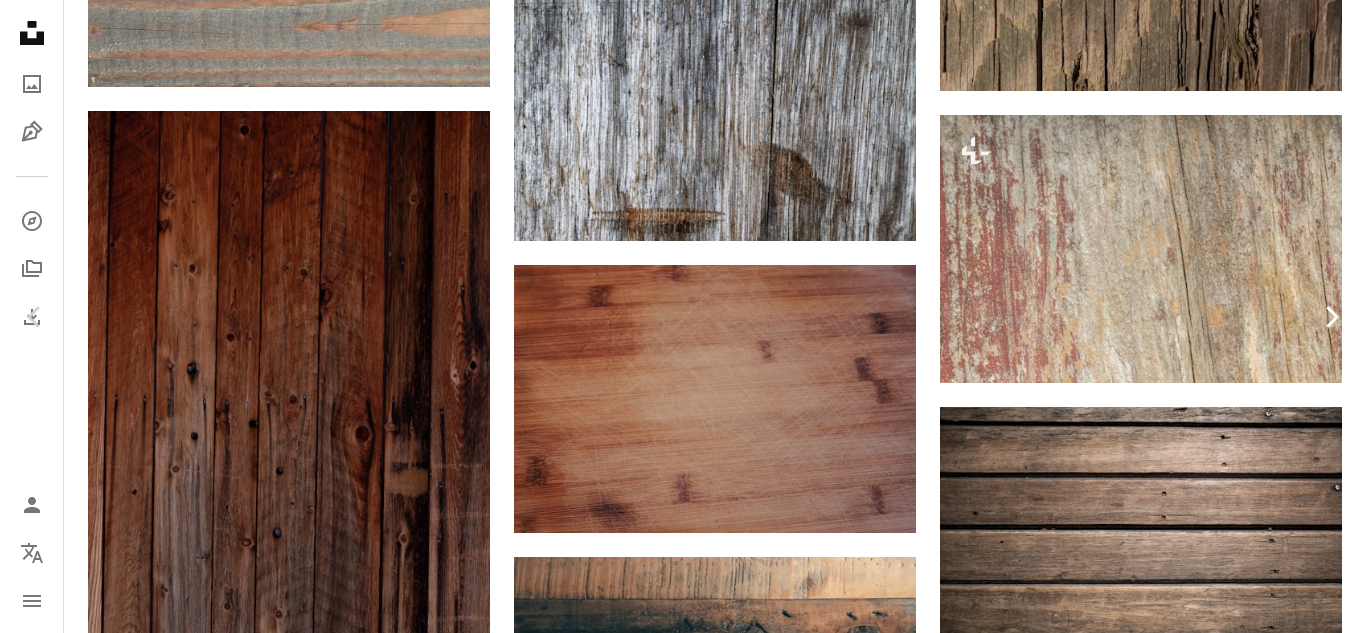 click on "Chevron right" at bounding box center [1331, 317] 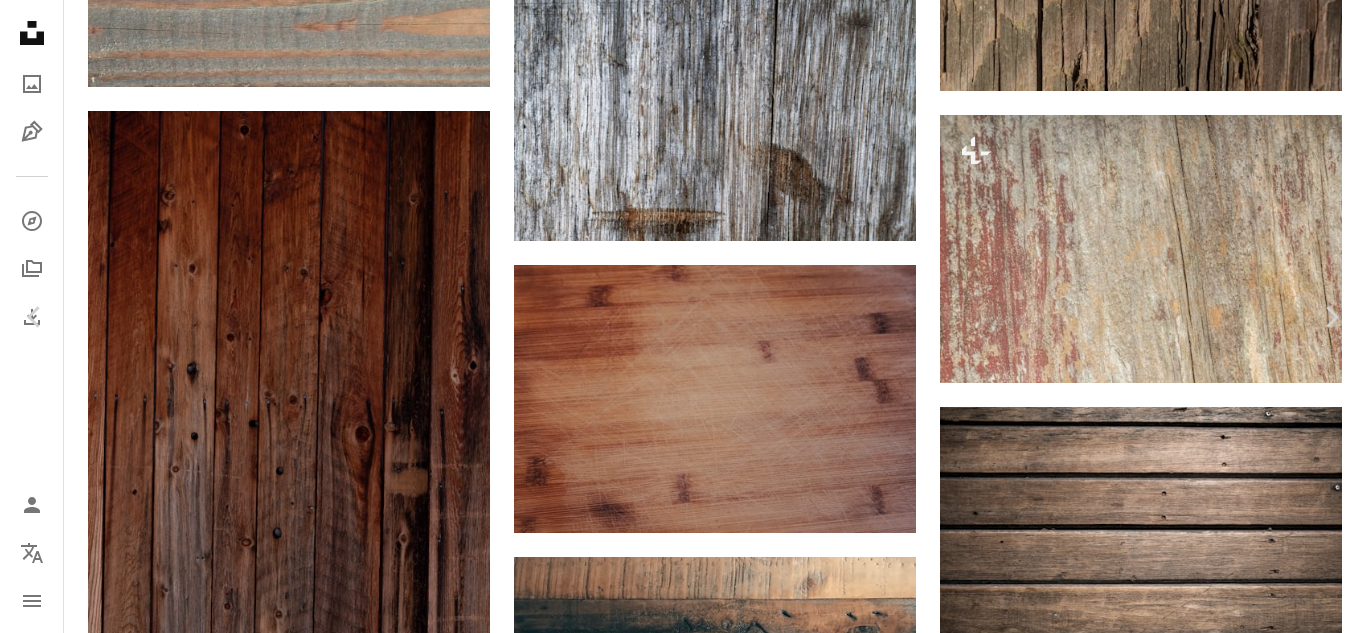 click on "Chevron right" at bounding box center [1331, 317] 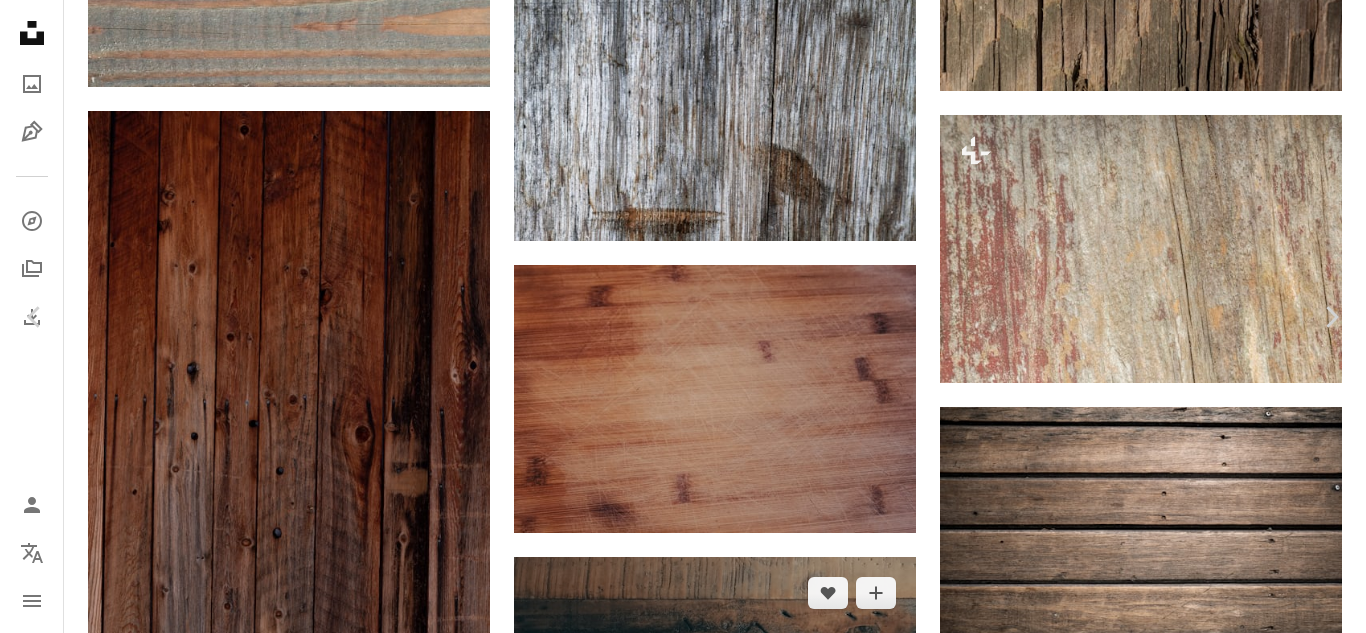 click on "An X shape" at bounding box center [20, 20] 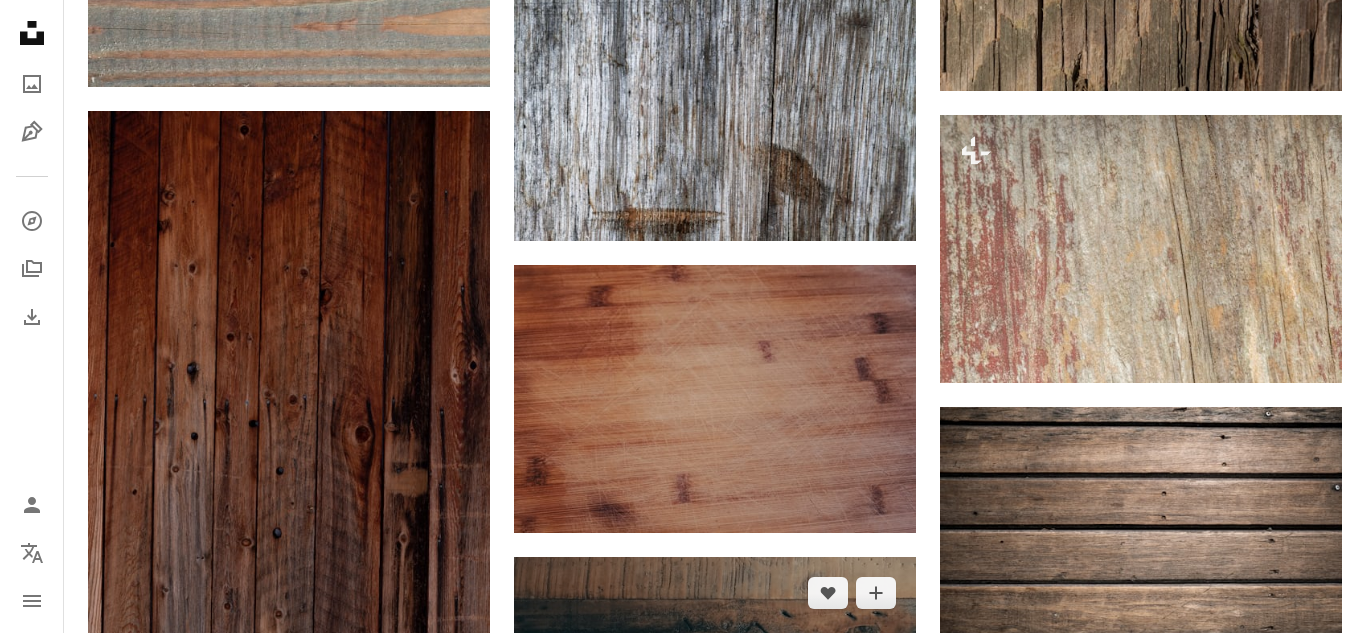 click at bounding box center (715, 825) 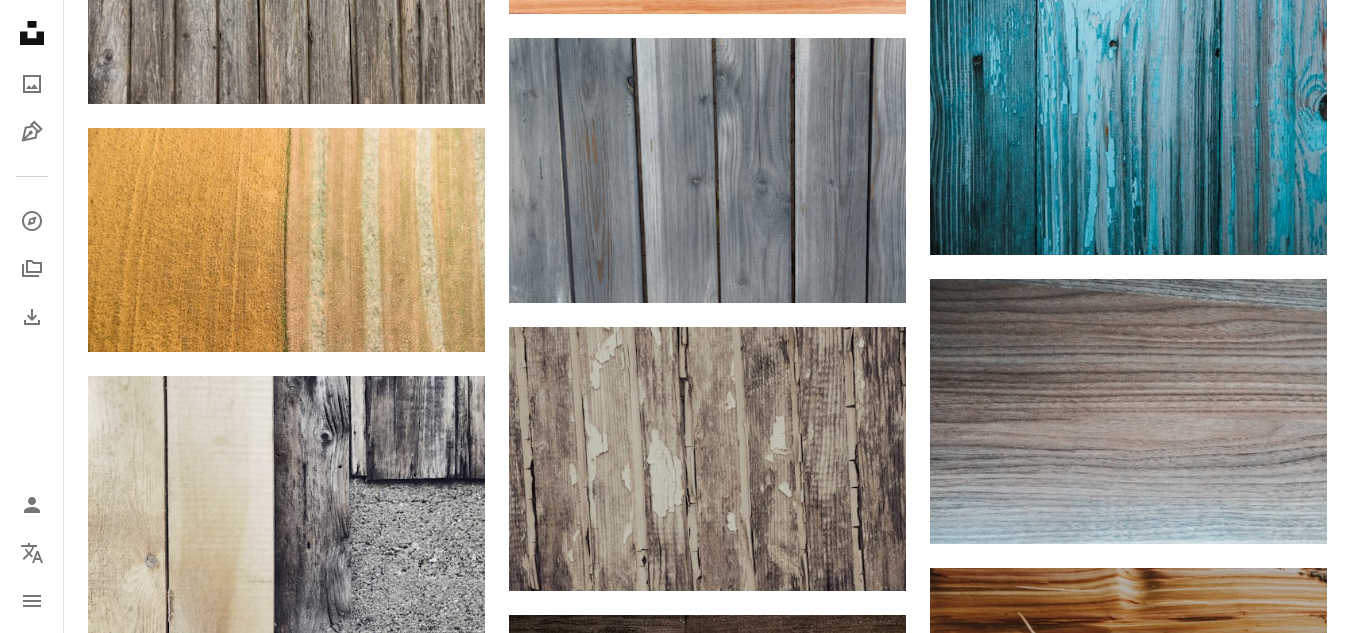 scroll, scrollTop: 20652, scrollLeft: 0, axis: vertical 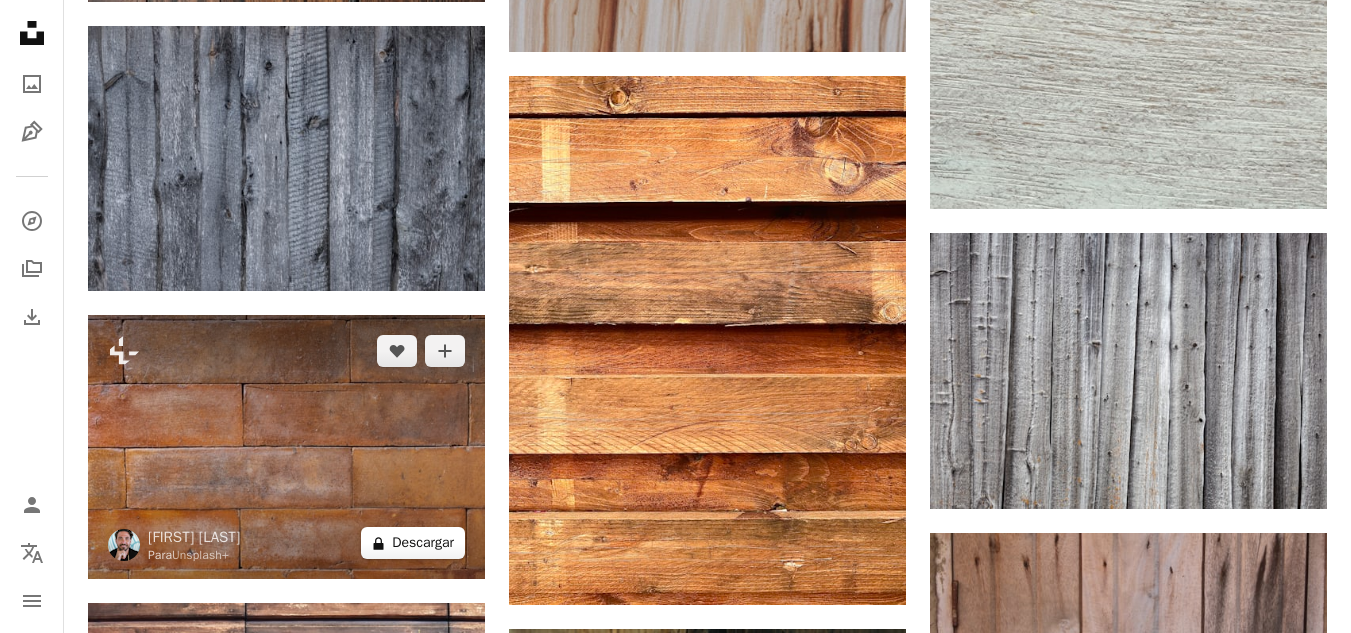 click on "A lock Descargar" at bounding box center (413, 543) 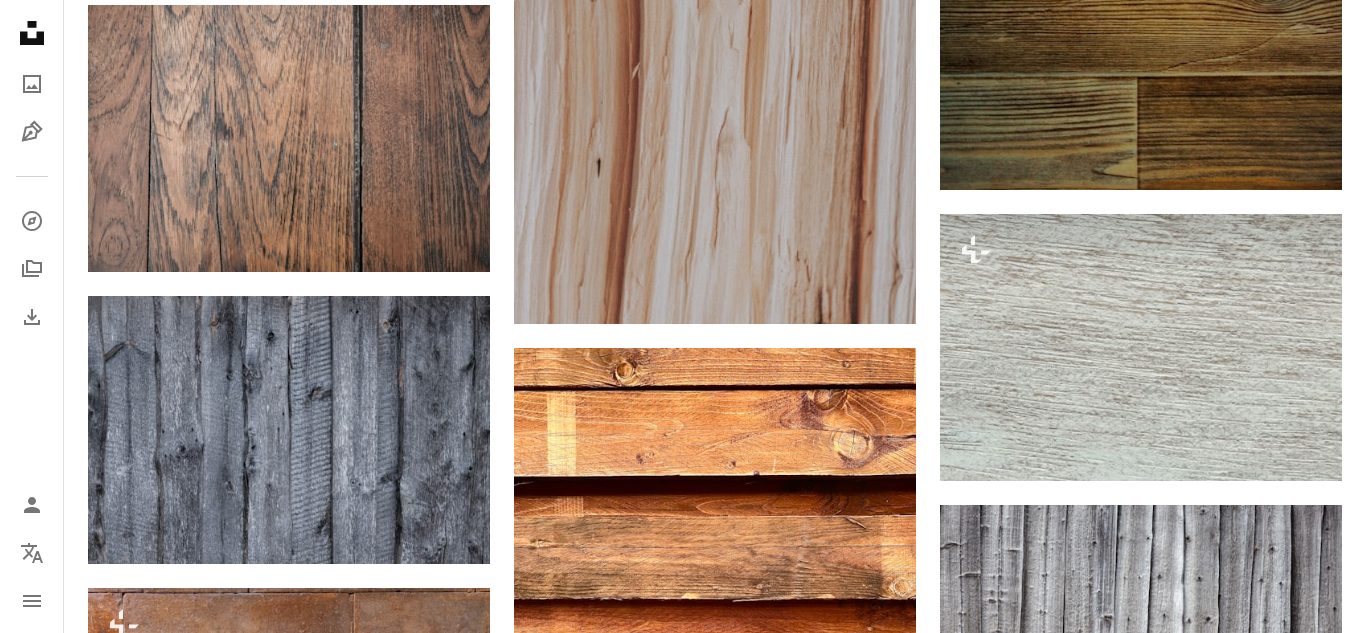 click on "An X shape Imágenes premium, listas para usar. Obtén acceso ilimitado. A plus sign Contenido solo para miembros añadido mensualmente A plus sign Descargas ilimitadas libres de derechos A plus sign Ilustraciones  Nuevo A plus sign Protecciones legales mejoradas anualmente 66 %  de descuento mensualmente 12 $   4 $ USD al mes * Obtener  Unsplash+ *Cuando se paga anualmente, se factura por adelantado  48 $ Más los impuestos aplicables. Se renueva automáticamente. Cancela cuando quieras." at bounding box center [683, 24980] 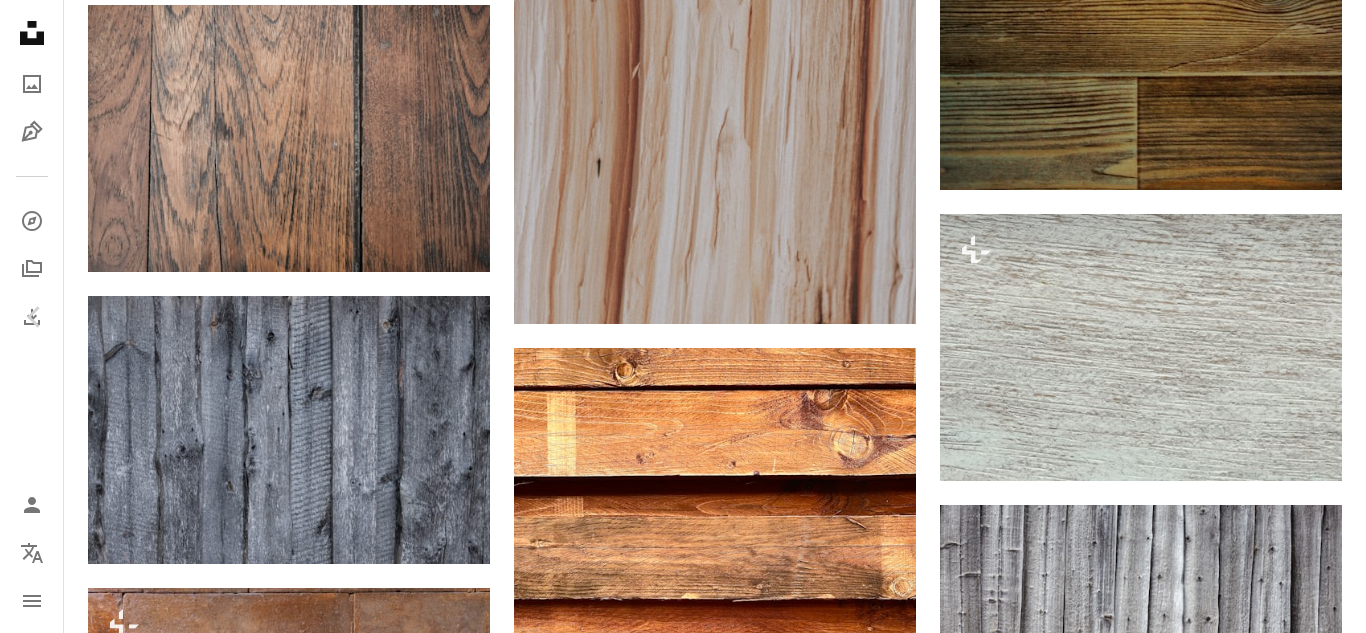 scroll, scrollTop: 24152, scrollLeft: 0, axis: vertical 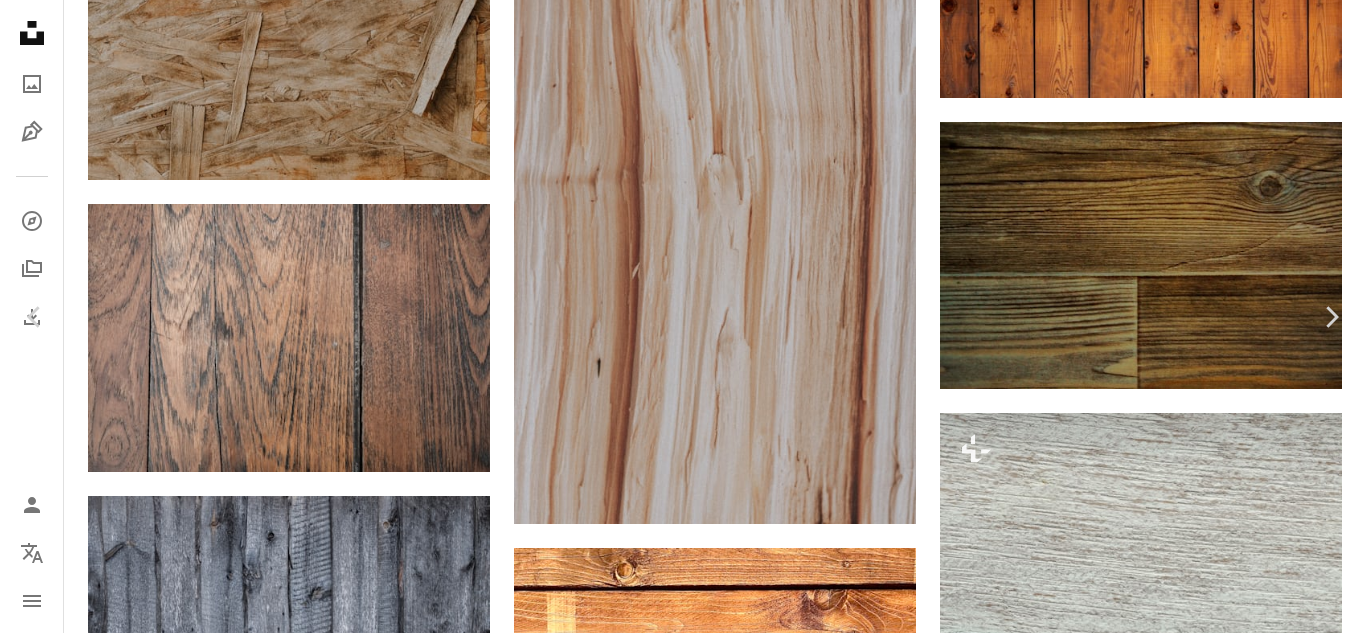 click on "An X shape" at bounding box center (20, 20) 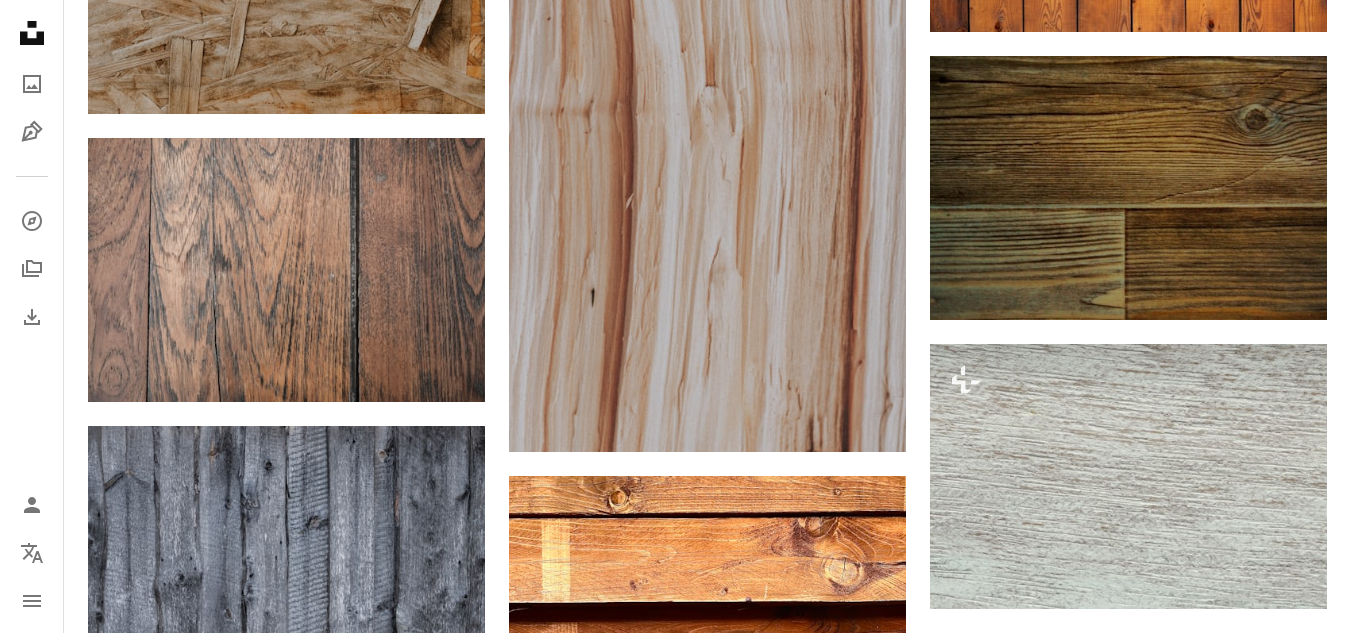 scroll, scrollTop: 24352, scrollLeft: 0, axis: vertical 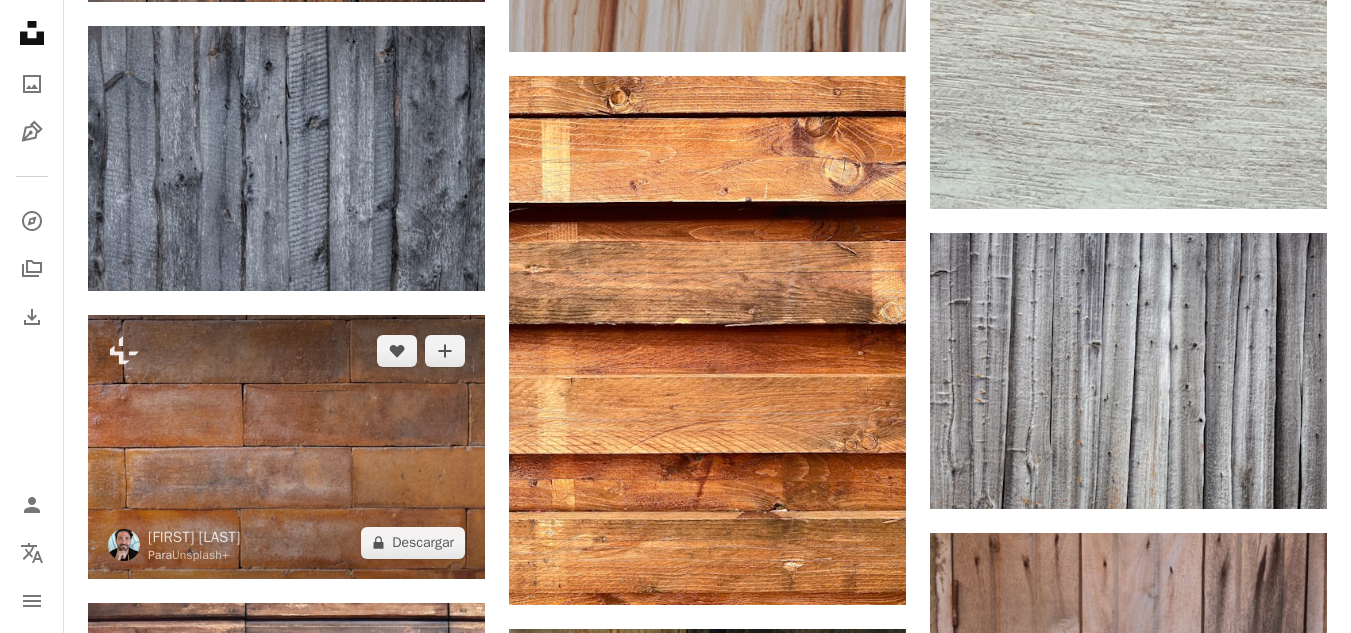 click at bounding box center (286, 447) 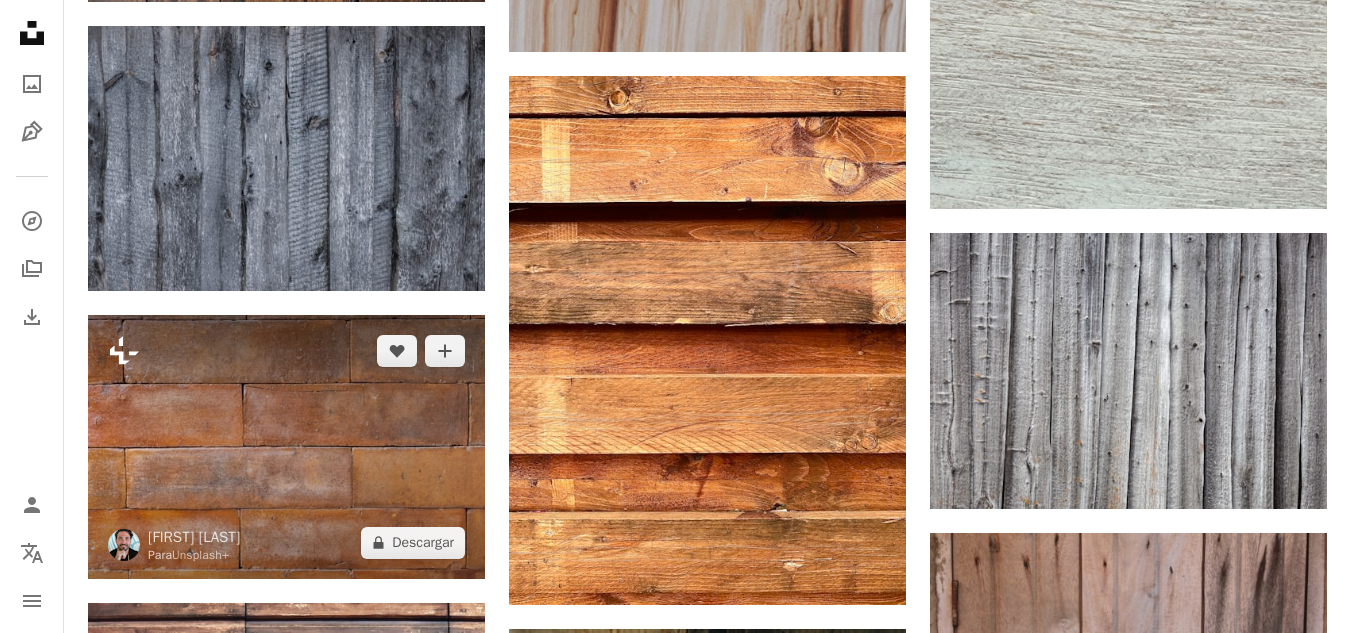 click 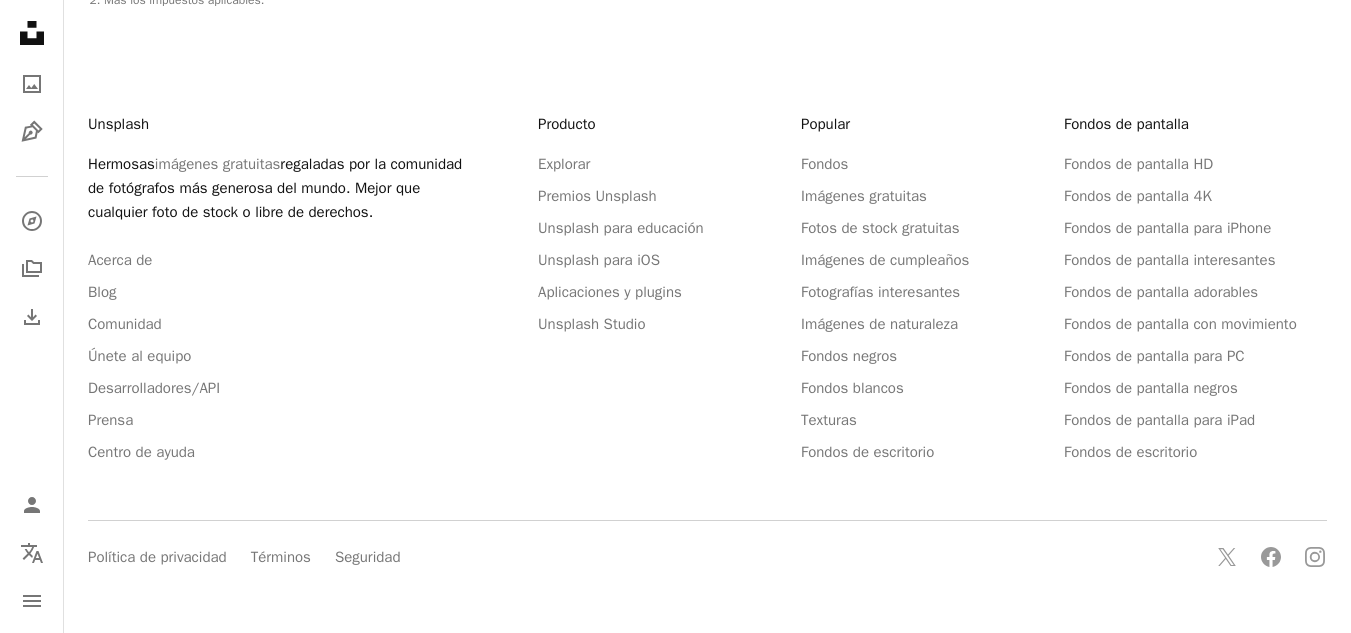 scroll, scrollTop: 0, scrollLeft: 0, axis: both 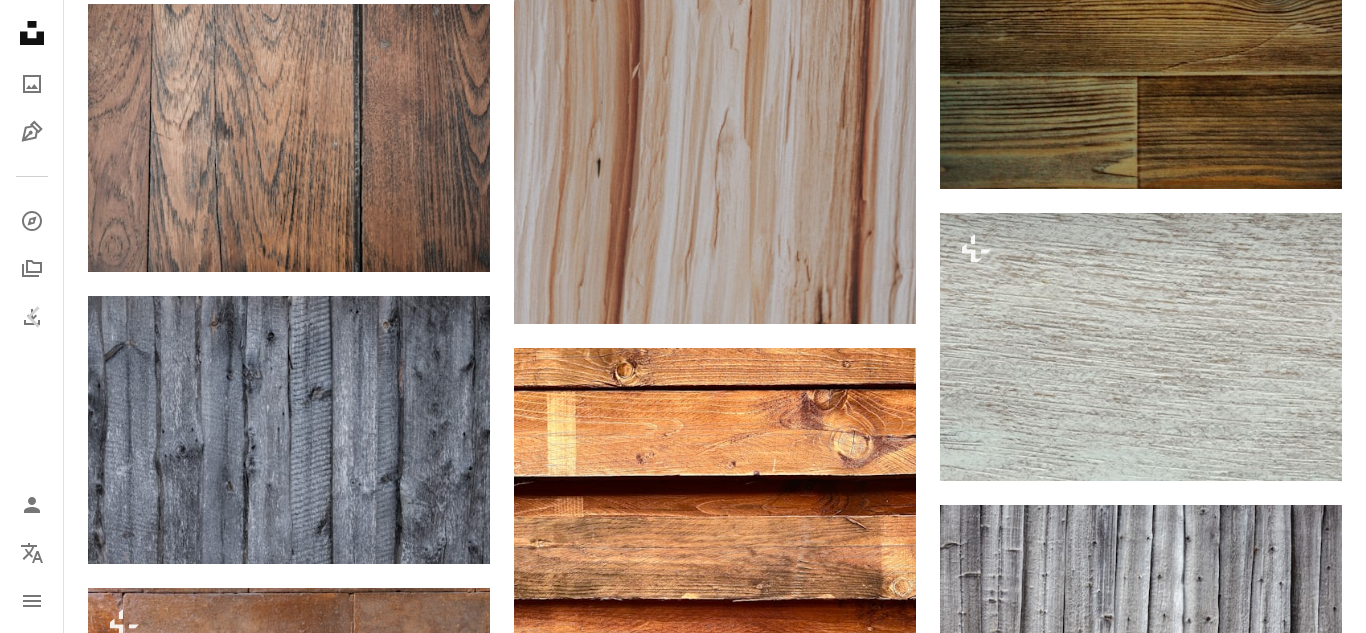 drag, startPoint x: 693, startPoint y: 174, endPoint x: 624, endPoint y: 180, distance: 69.260376 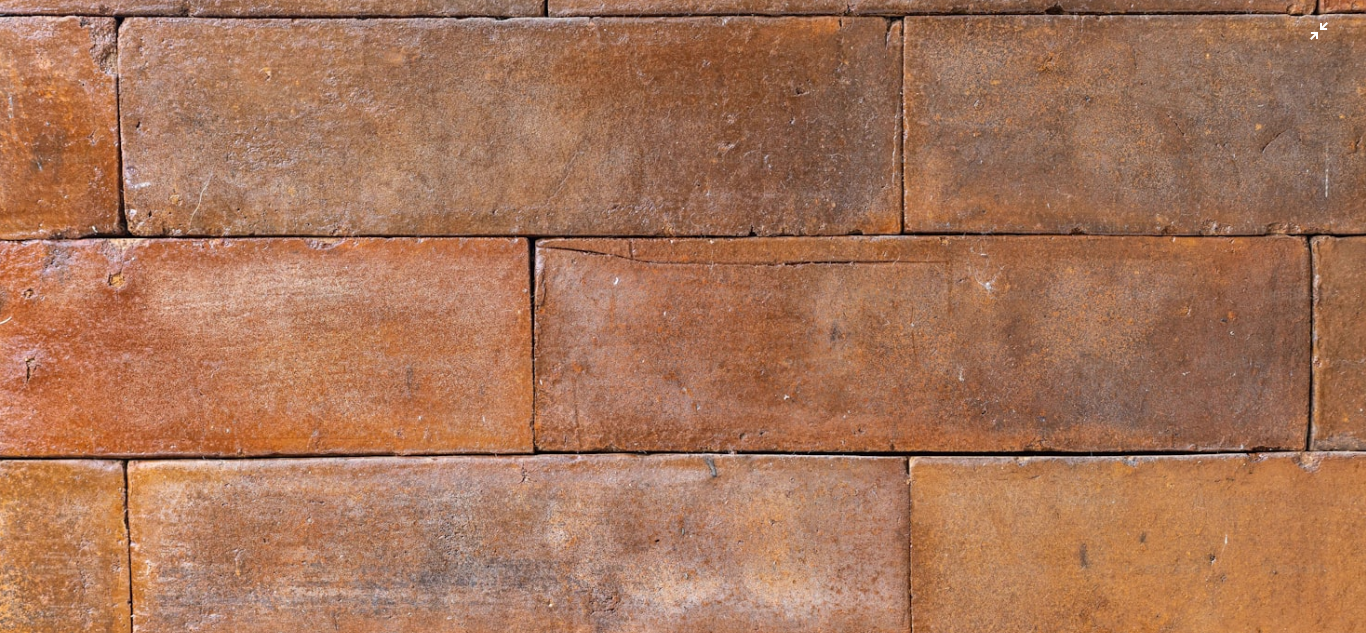 scroll, scrollTop: 129, scrollLeft: 0, axis: vertical 